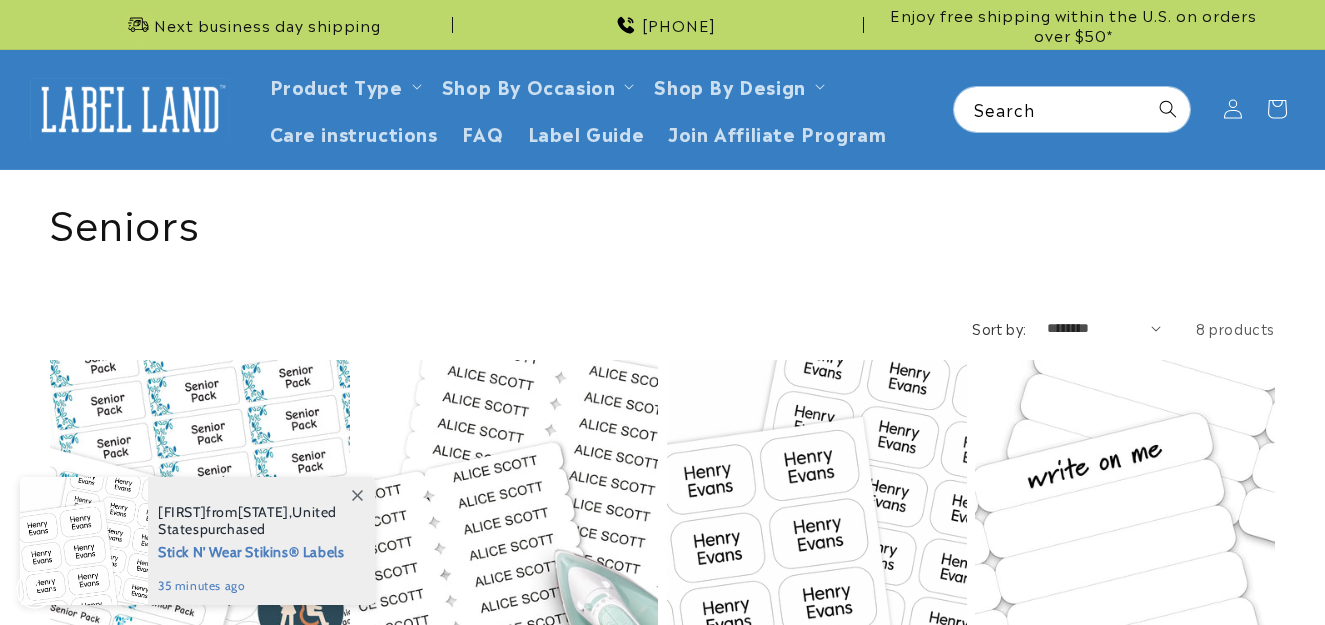 scroll, scrollTop: 0, scrollLeft: 0, axis: both 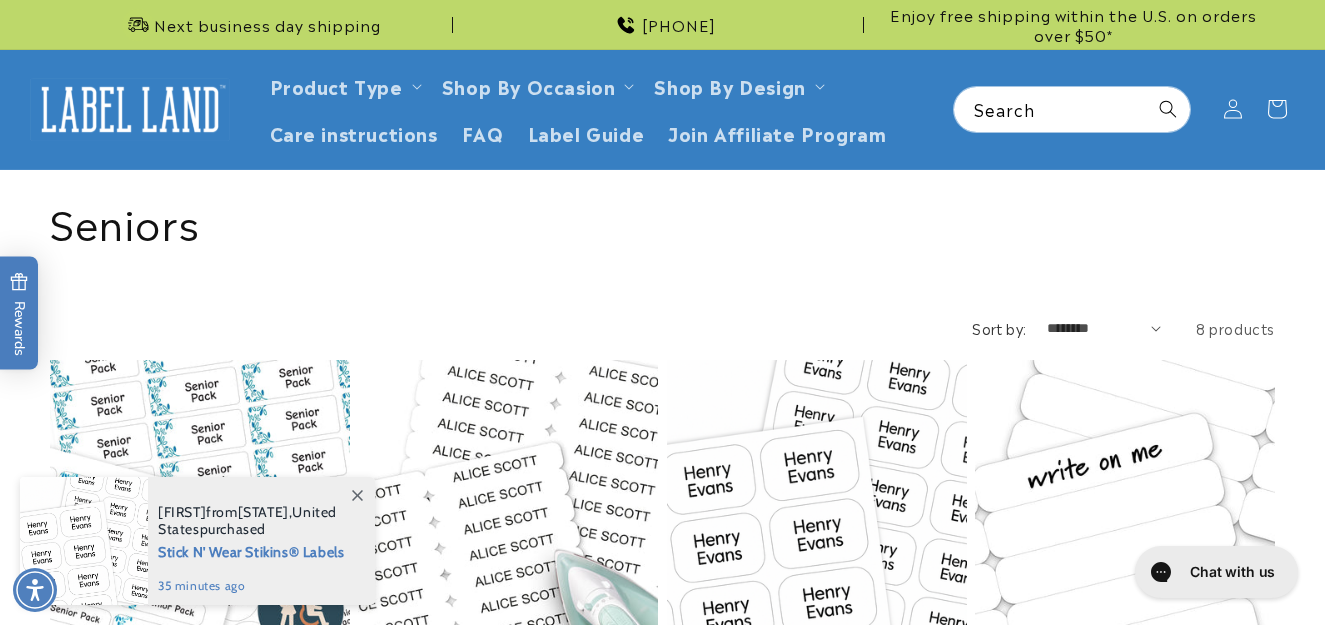 click on "Collection:  Seniors" at bounding box center (662, 221) 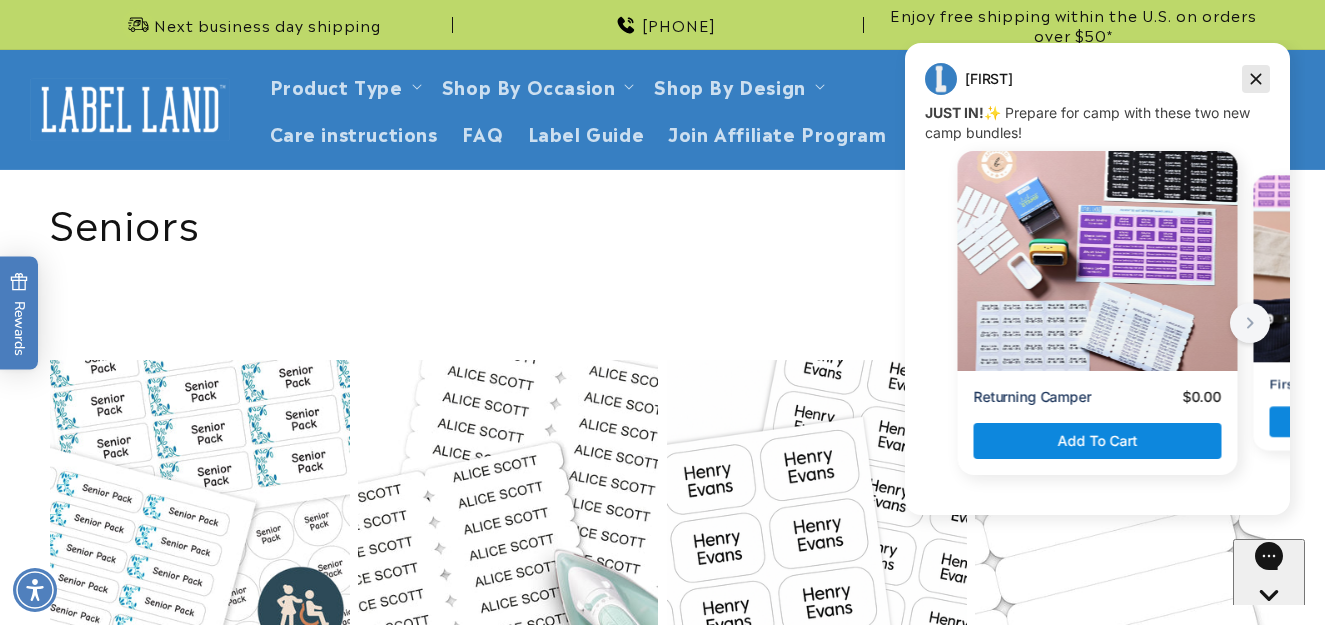 click 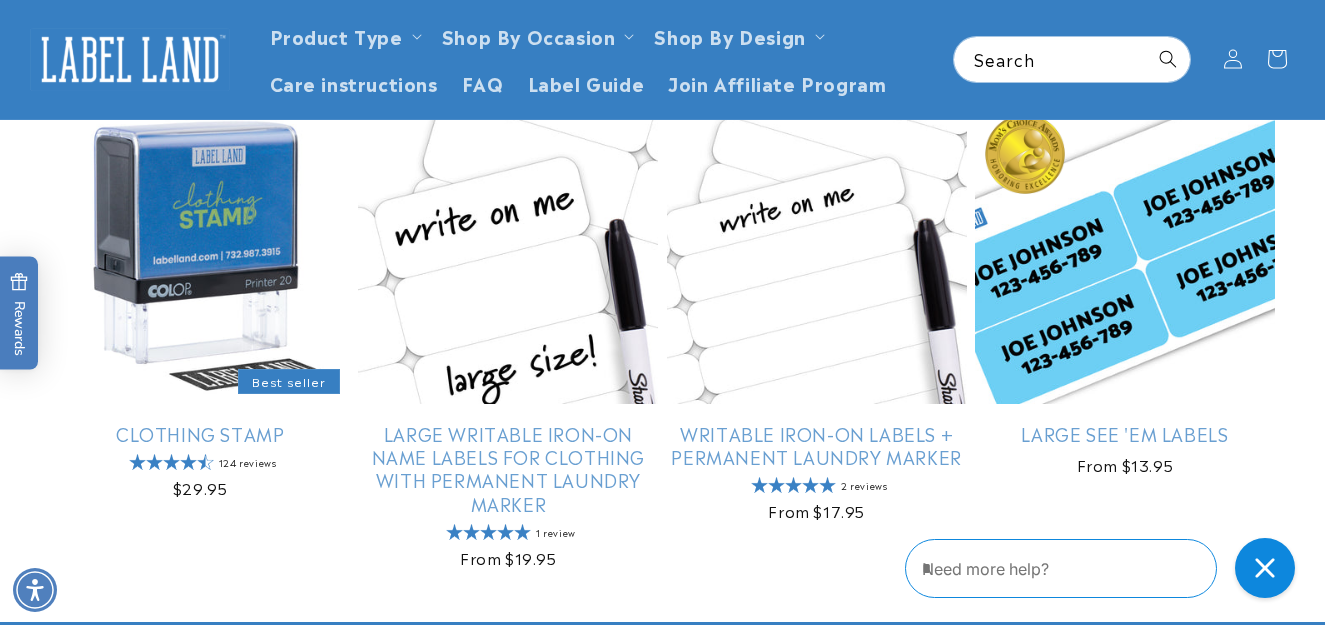 scroll, scrollTop: 665, scrollLeft: 0, axis: vertical 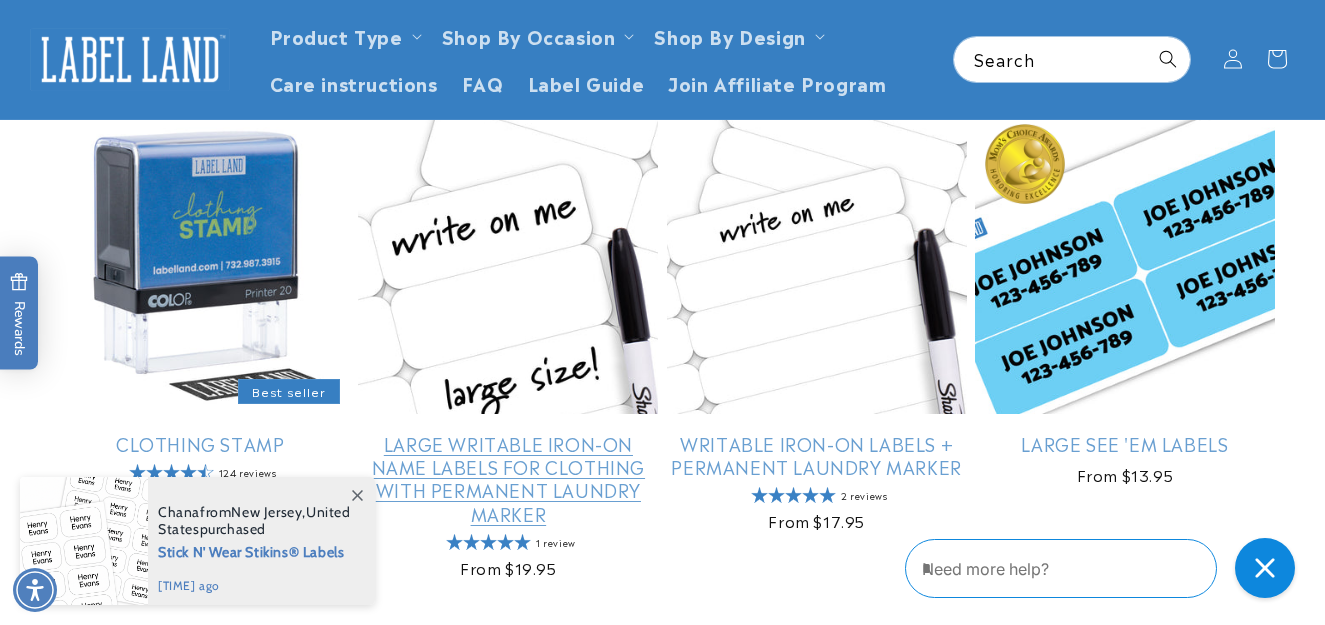 click on "Large Writable Iron-On Name Labels for Clothing with Permanent Laundry Marker" at bounding box center [508, 479] 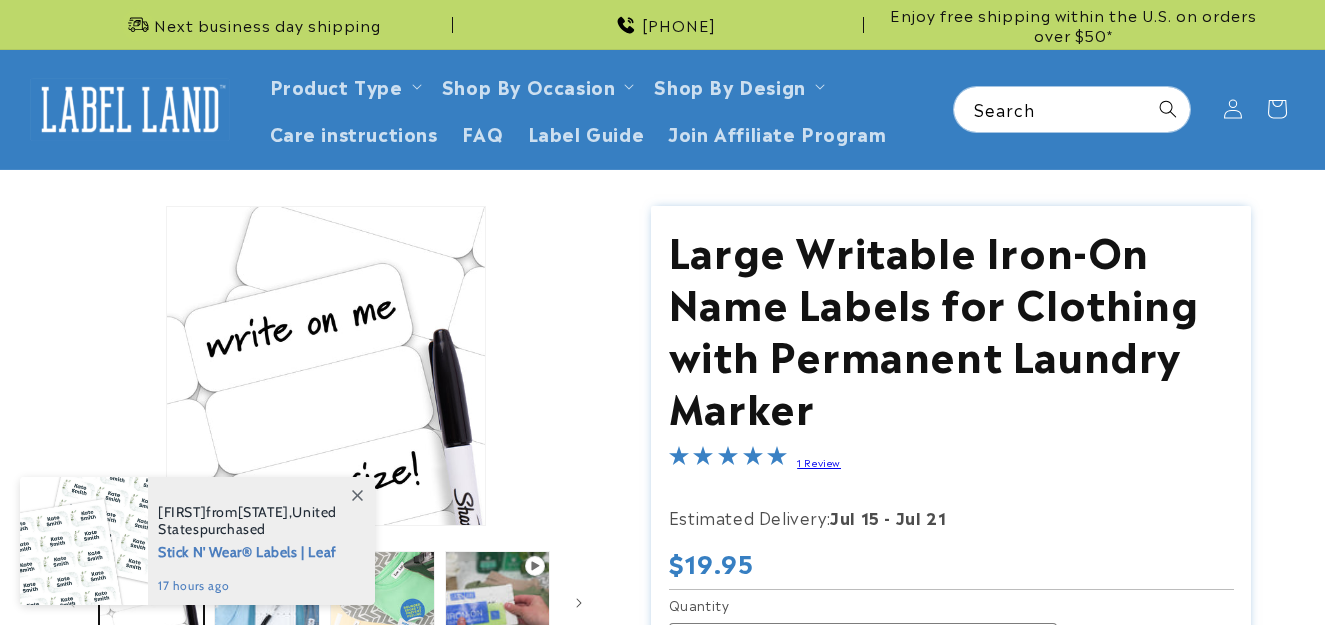 scroll, scrollTop: 0, scrollLeft: 0, axis: both 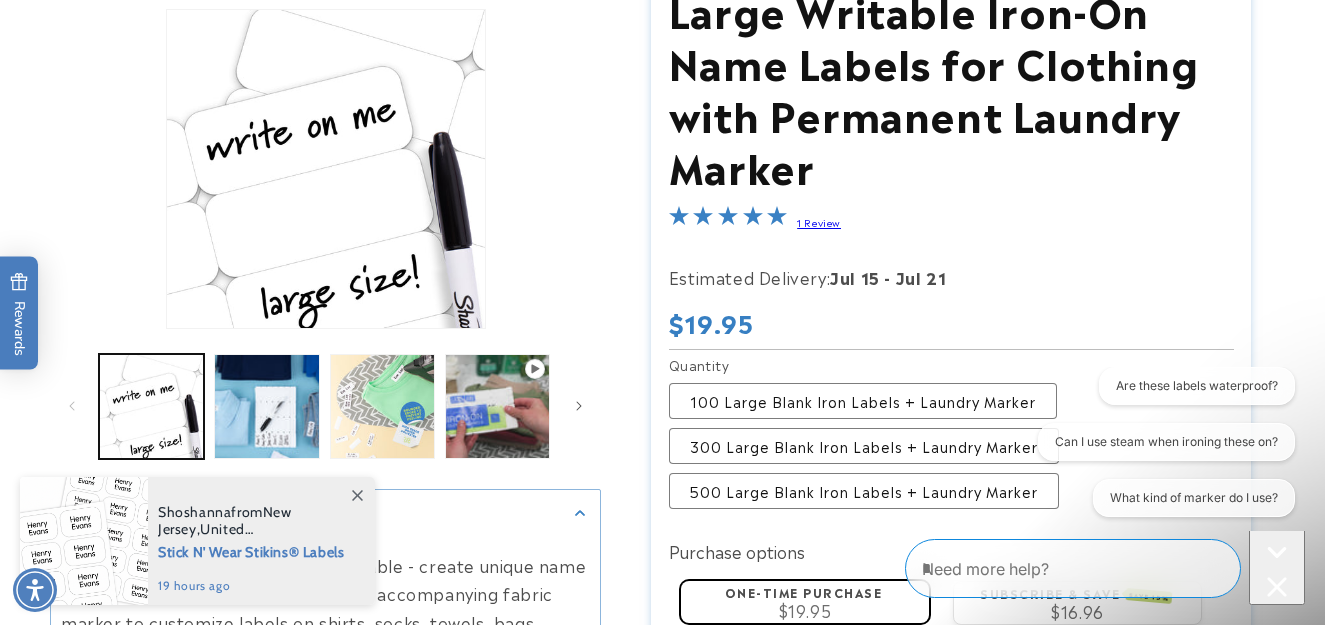 click 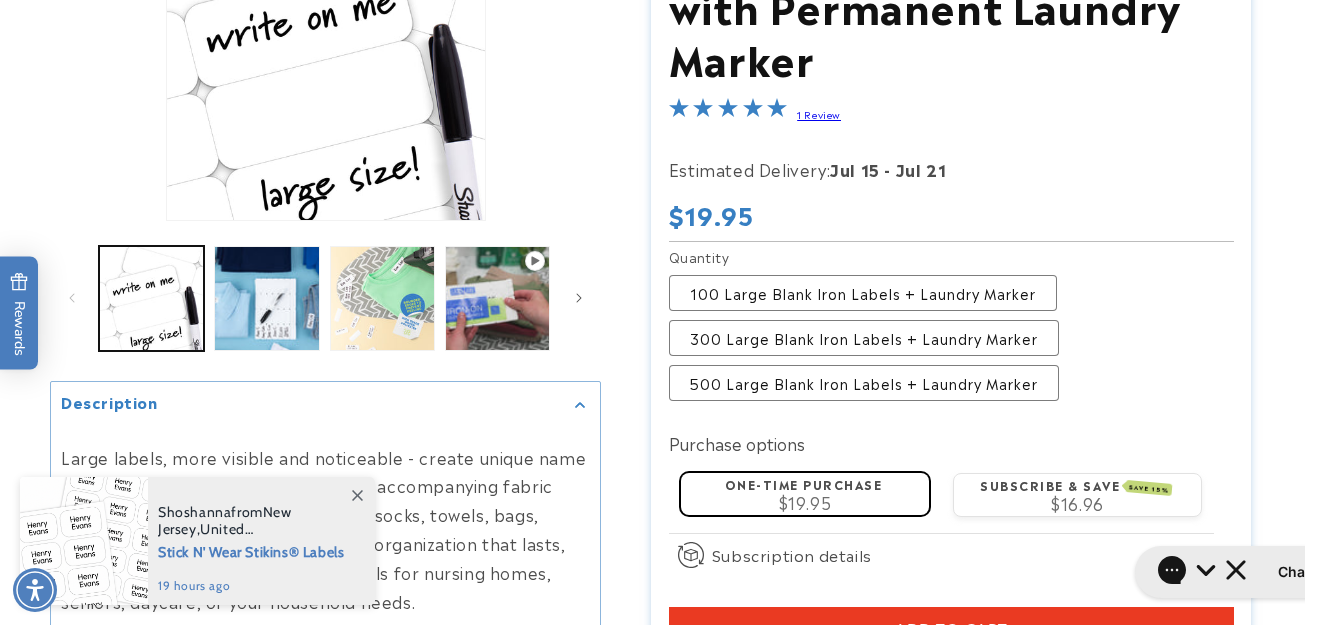 scroll, scrollTop: 360, scrollLeft: 0, axis: vertical 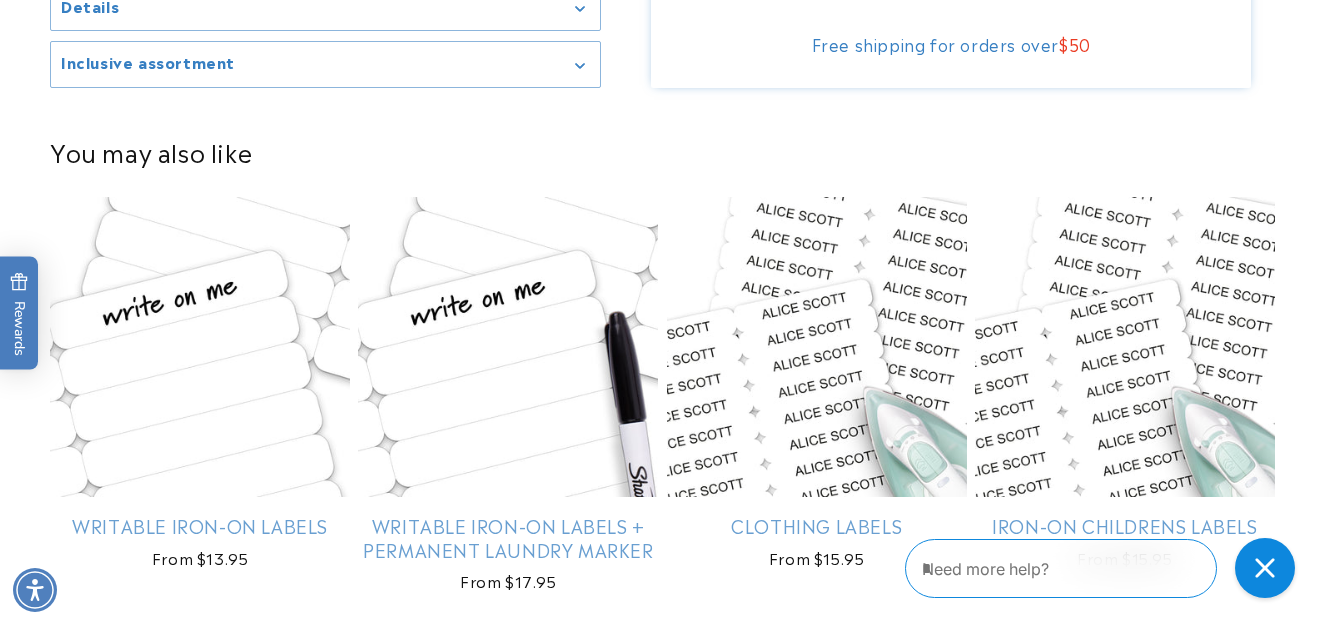 drag, startPoint x: 706, startPoint y: 392, endPoint x: 1238, endPoint y: 165, distance: 578.4056 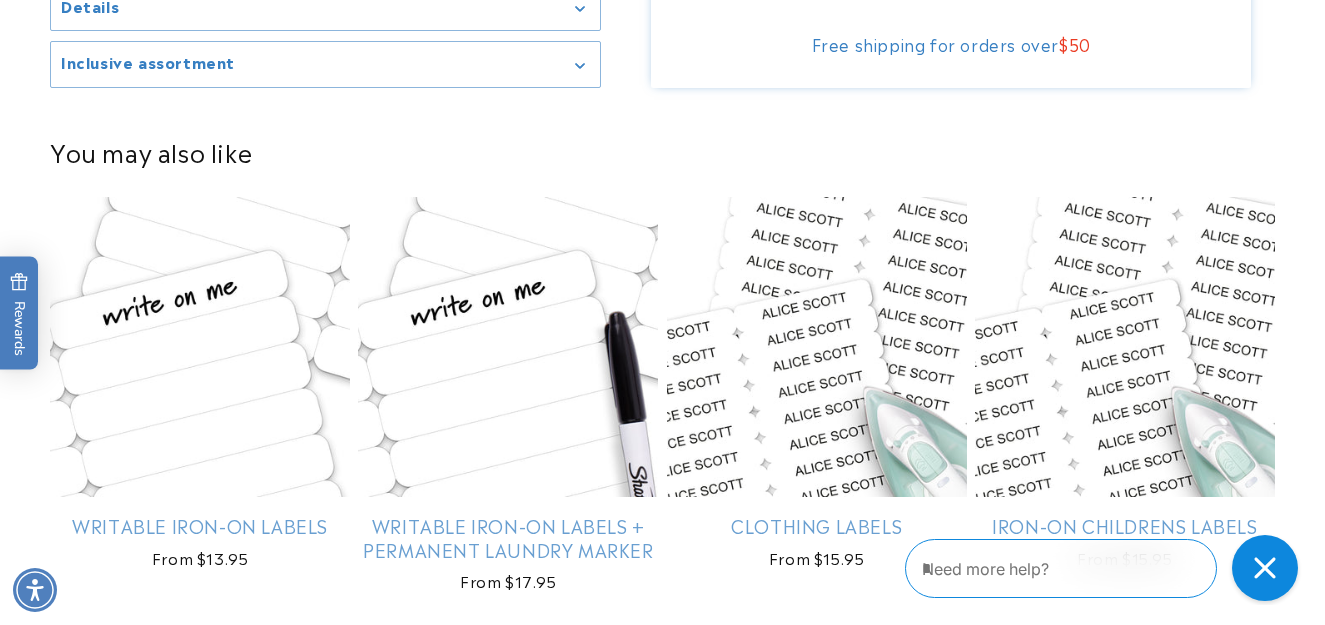 click at bounding box center (1265, 568) 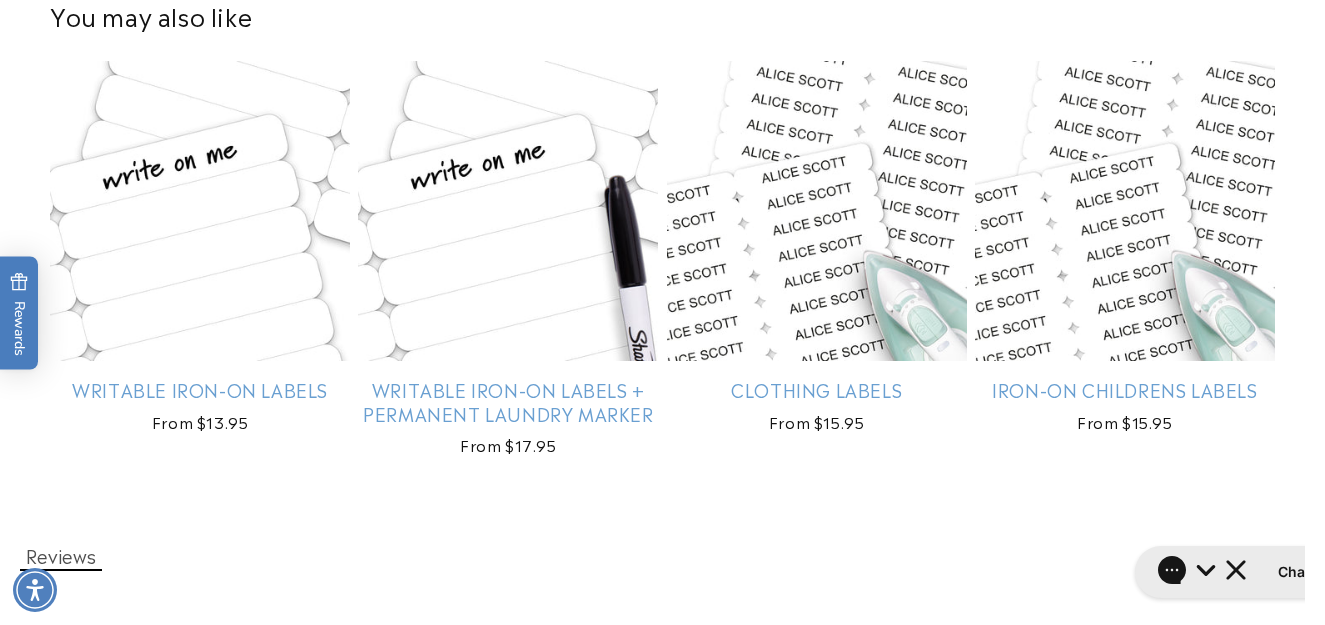 scroll, scrollTop: 1237, scrollLeft: 0, axis: vertical 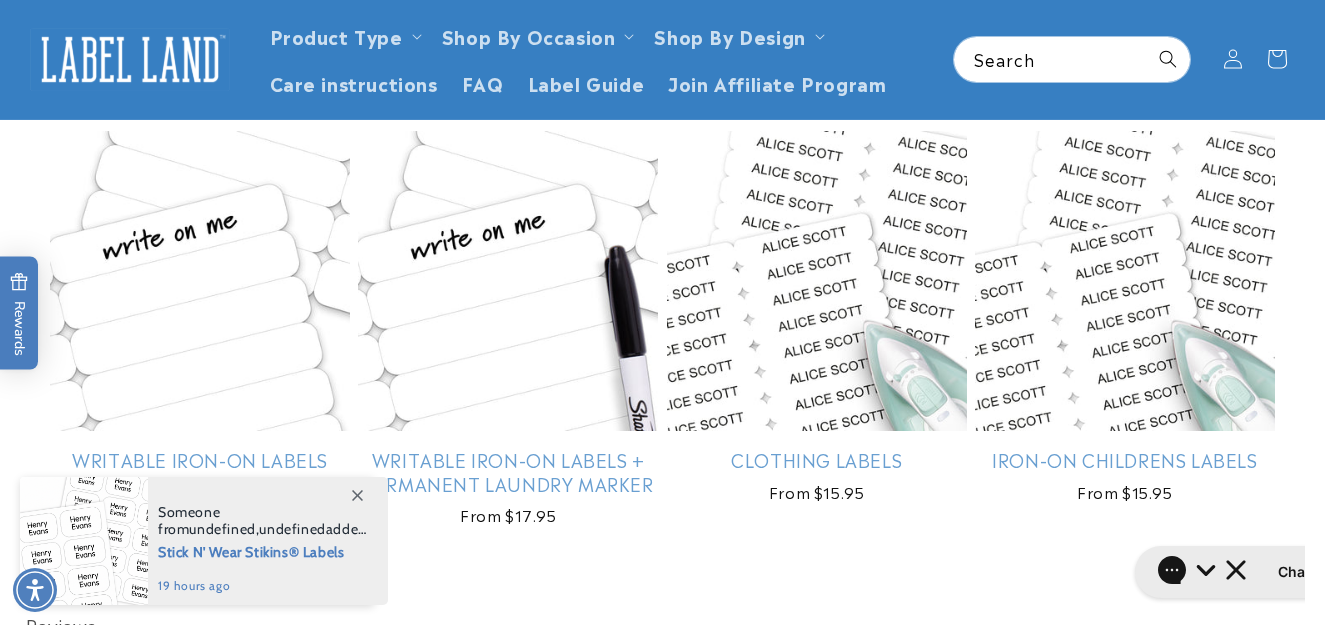 click at bounding box center (357, 495) 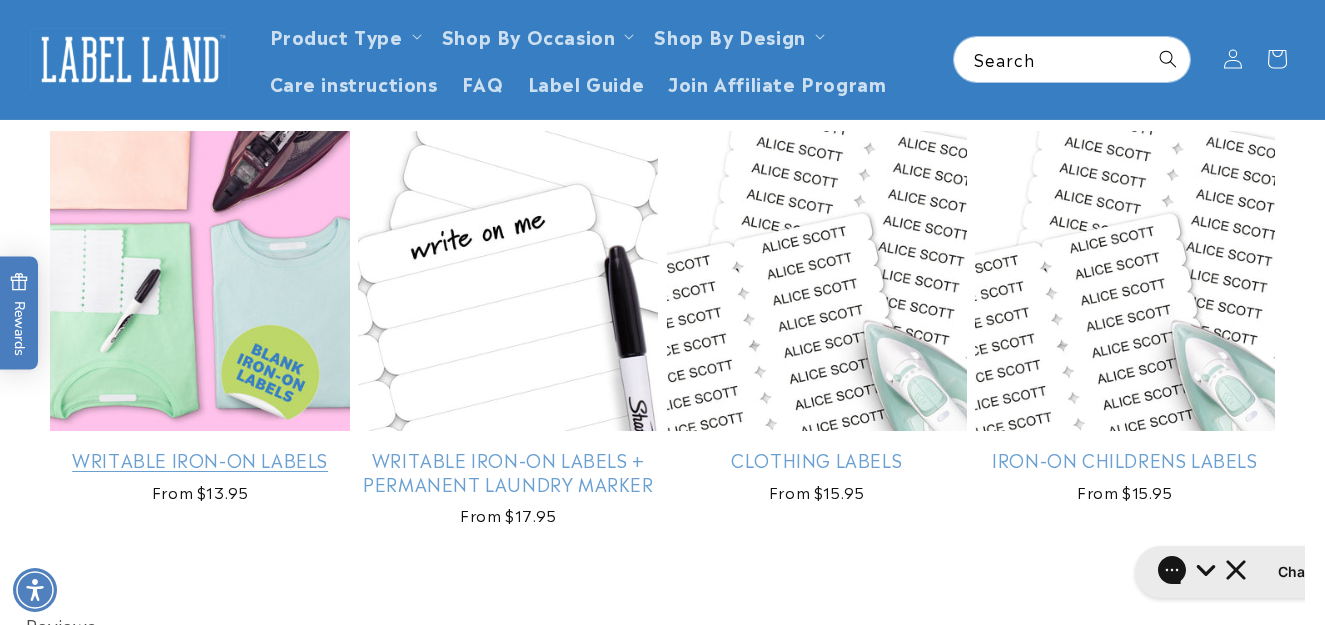 click on "Writable Iron-On Labels" at bounding box center (200, 459) 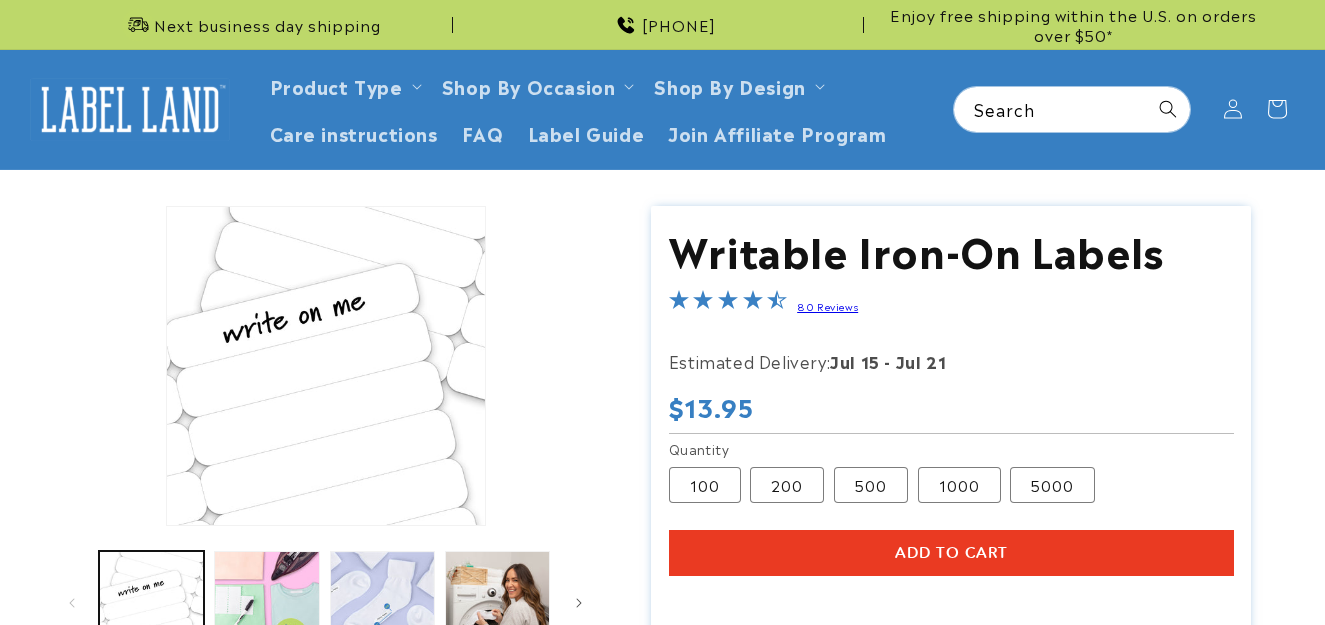 scroll, scrollTop: 0, scrollLeft: 0, axis: both 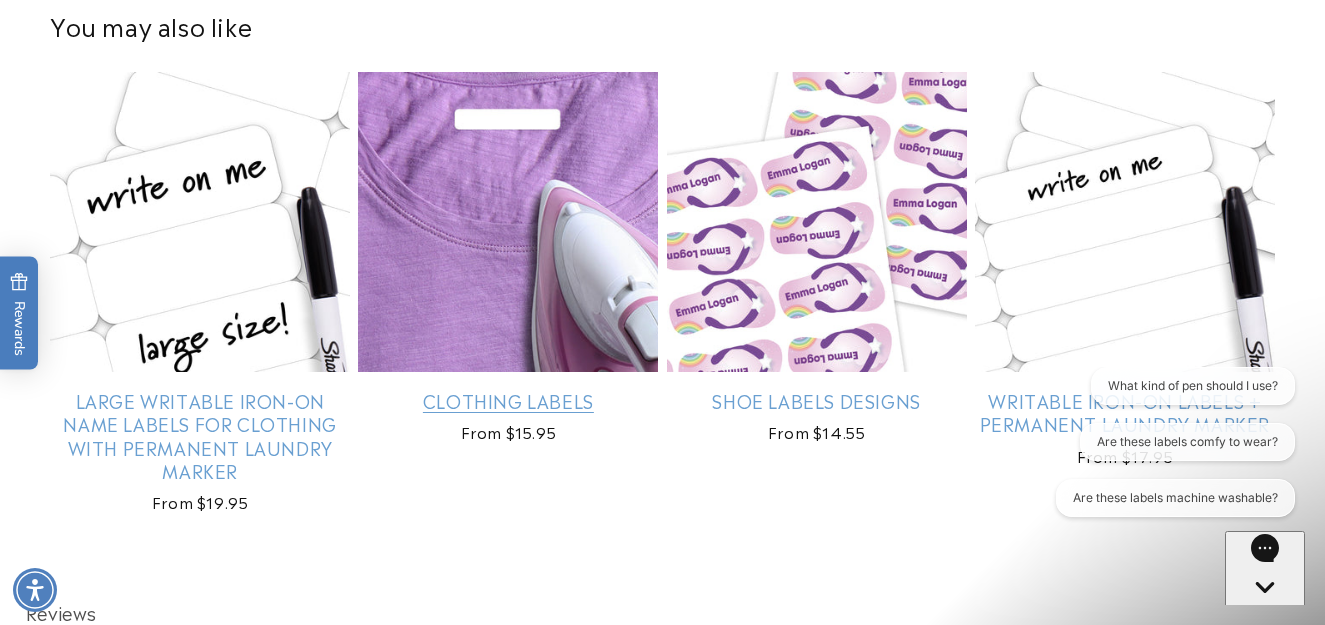 click on "Clothing Labels" at bounding box center [508, 400] 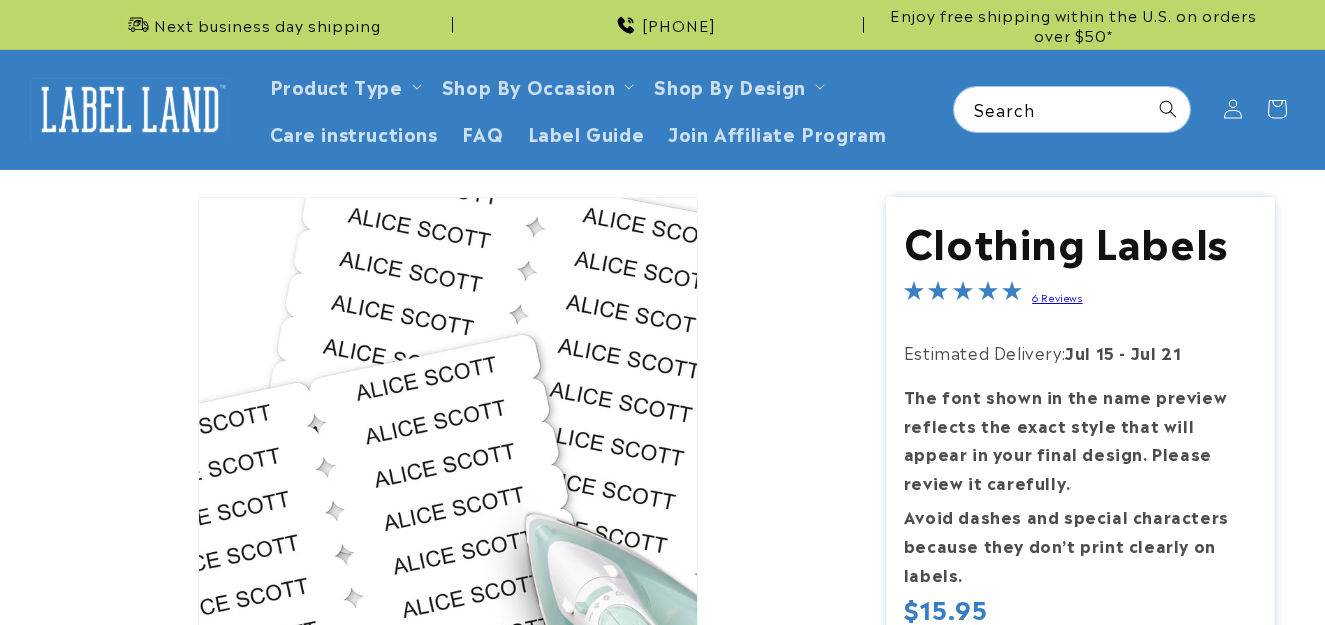 scroll, scrollTop: 0, scrollLeft: 0, axis: both 